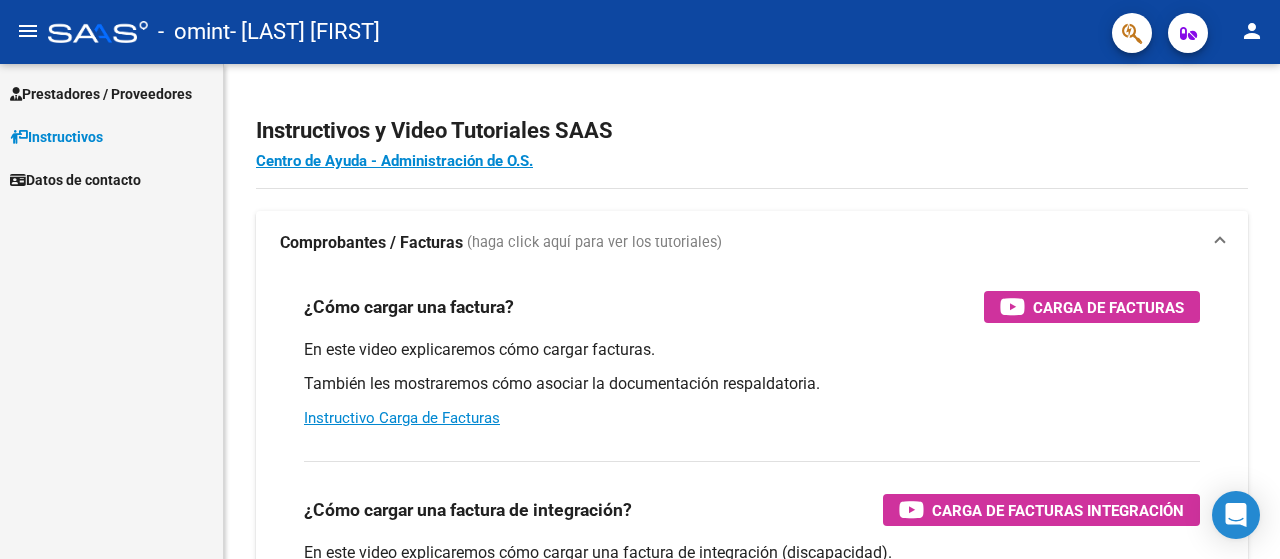 scroll, scrollTop: 0, scrollLeft: 0, axis: both 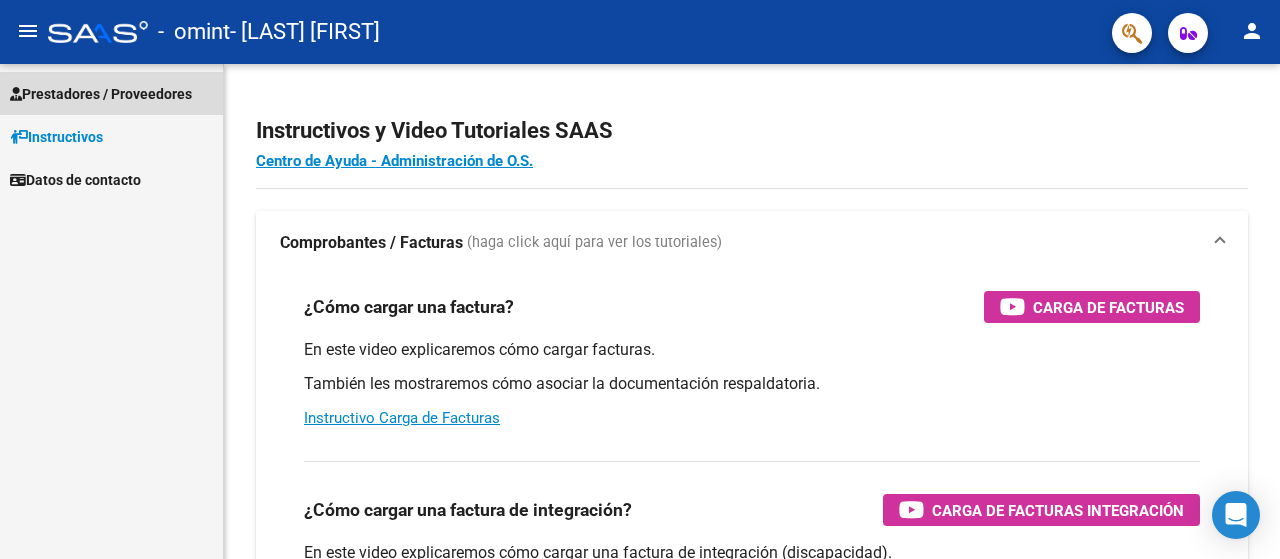 click on "Prestadores / Proveedores" at bounding box center [101, 94] 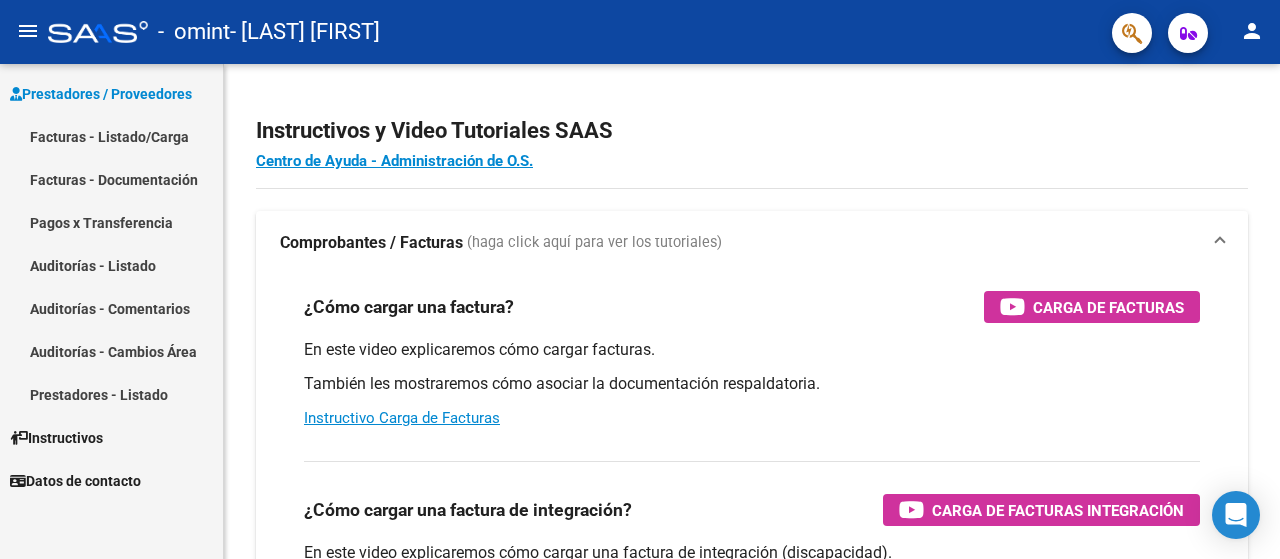 click on "Facturas - Listado/Carga" at bounding box center (111, 136) 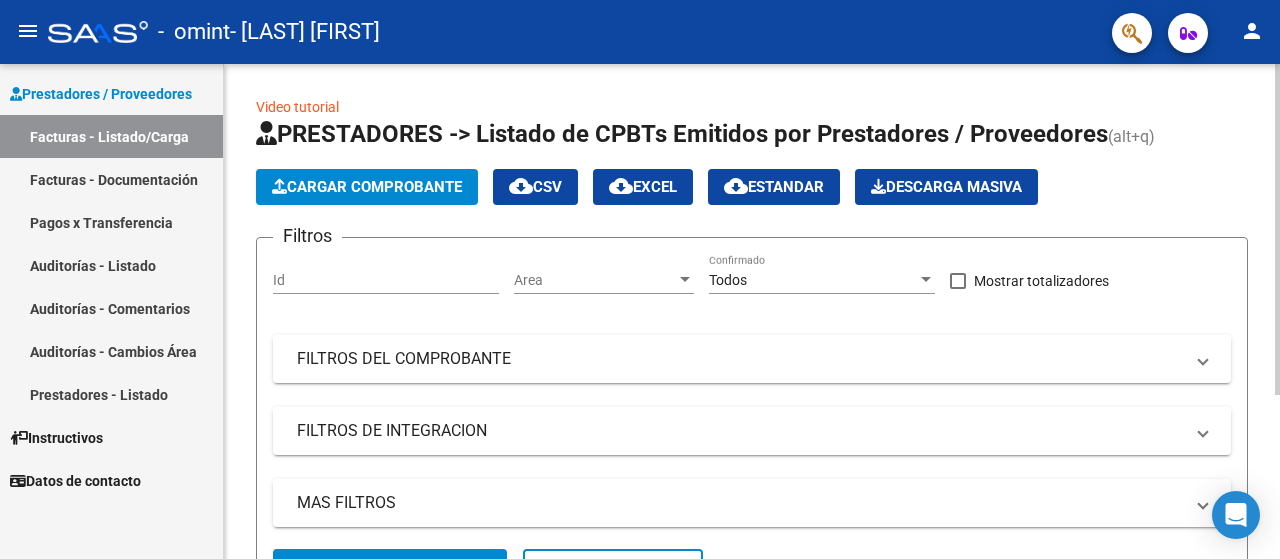 click on "Cargar Comprobante" 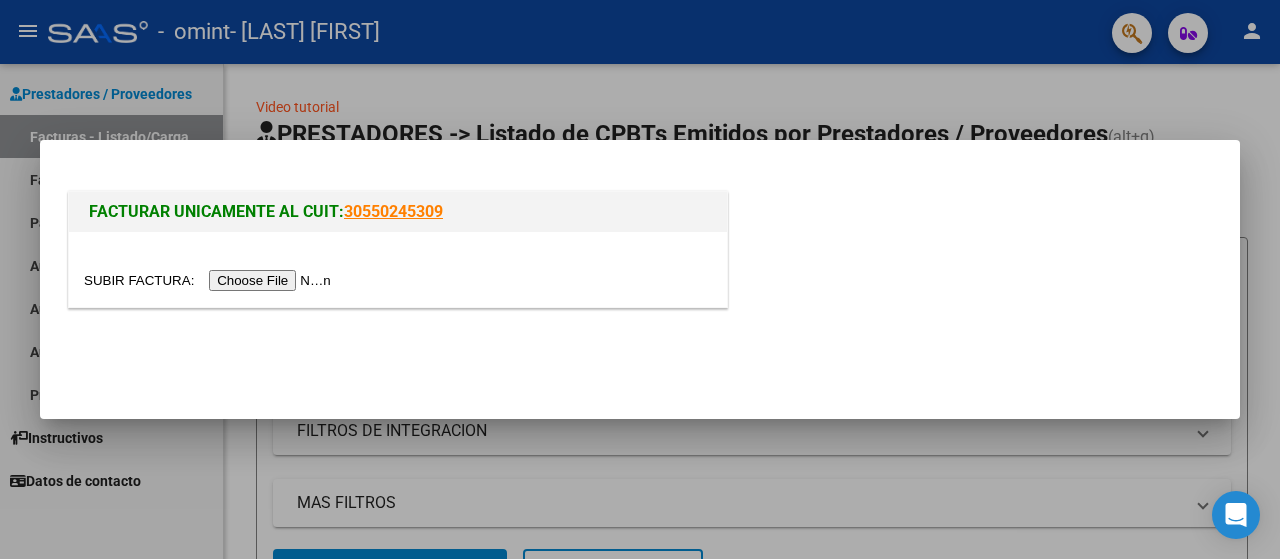 click at bounding box center (210, 280) 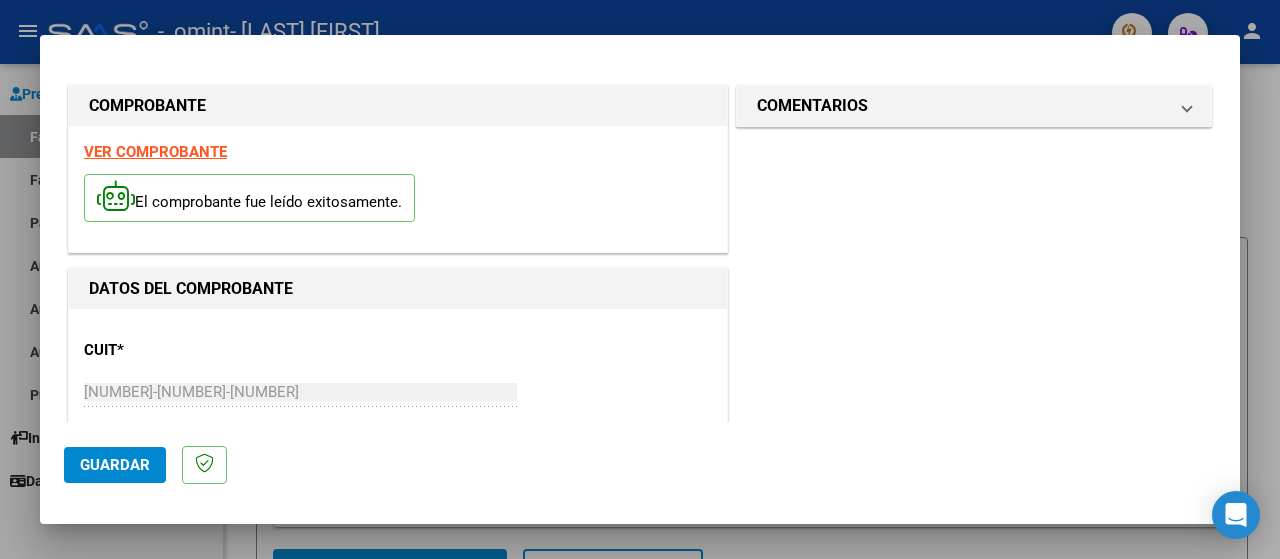 scroll, scrollTop: 200, scrollLeft: 0, axis: vertical 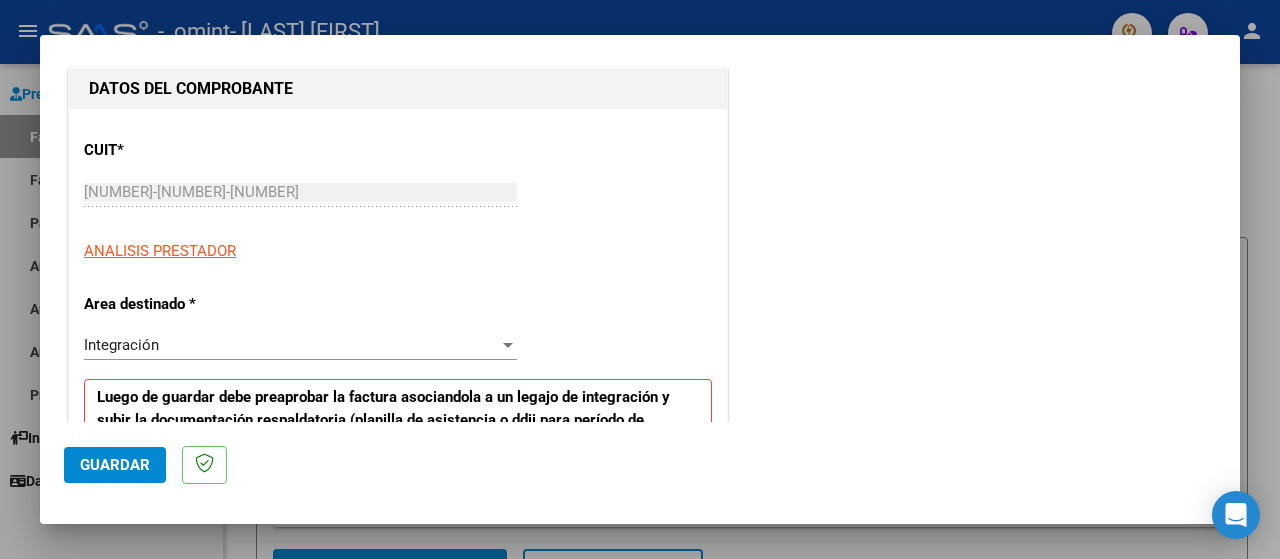 click on "Integración" at bounding box center [291, 345] 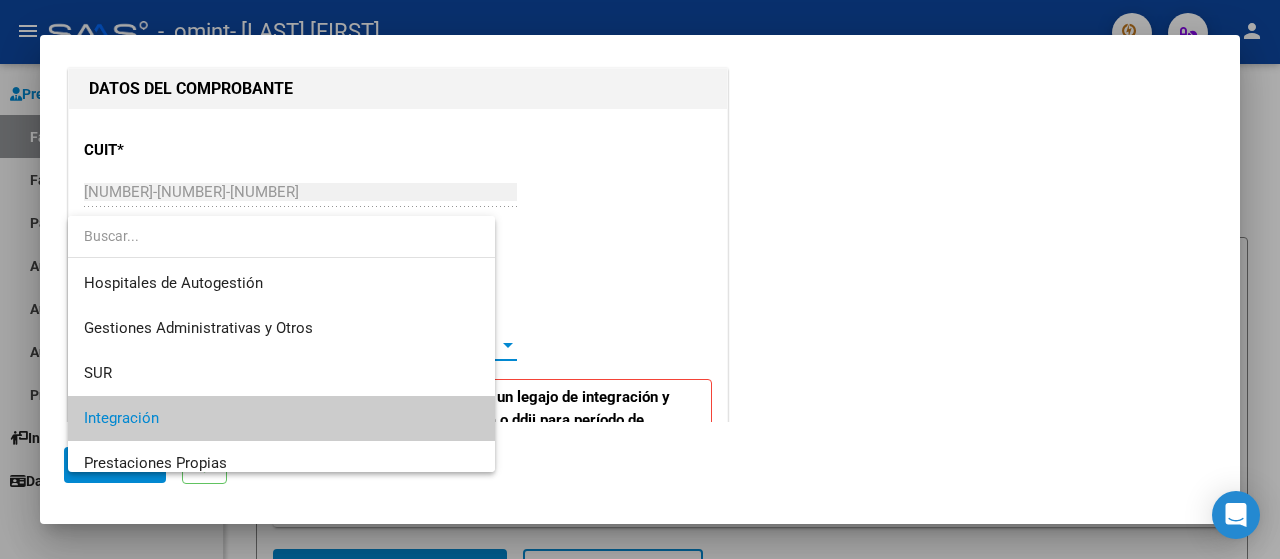 scroll, scrollTop: 74, scrollLeft: 0, axis: vertical 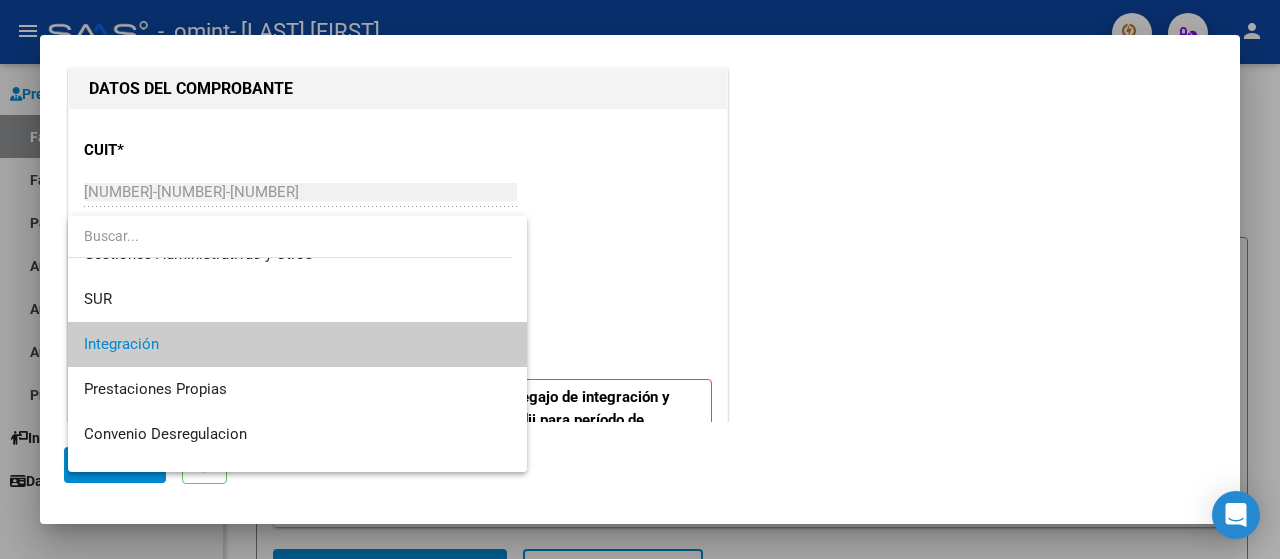 click on "Integración" at bounding box center (298, 344) 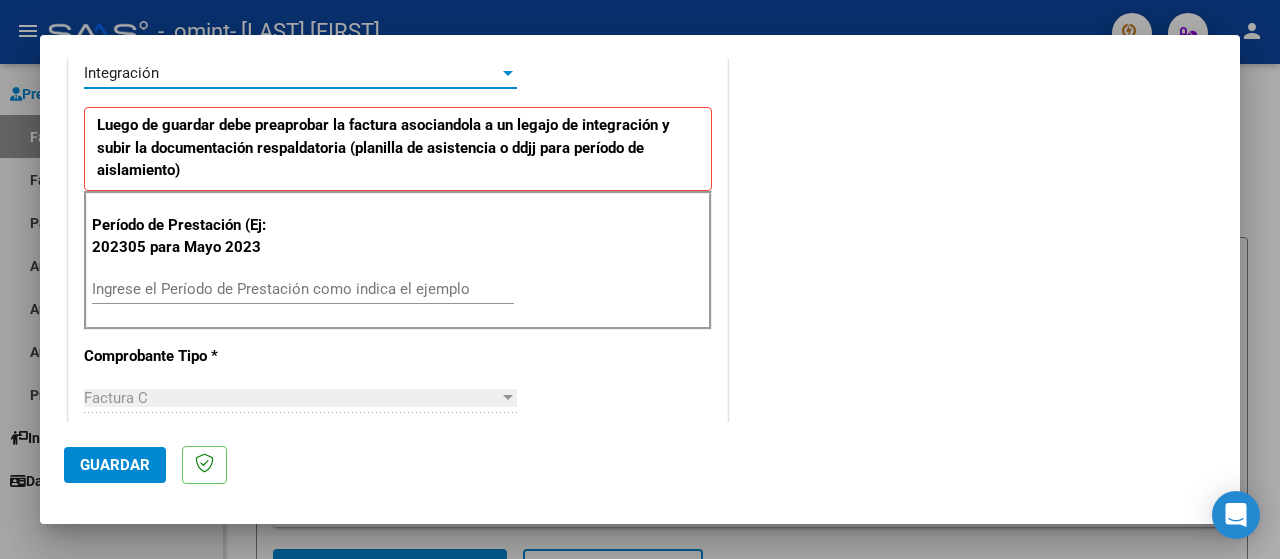 scroll, scrollTop: 500, scrollLeft: 0, axis: vertical 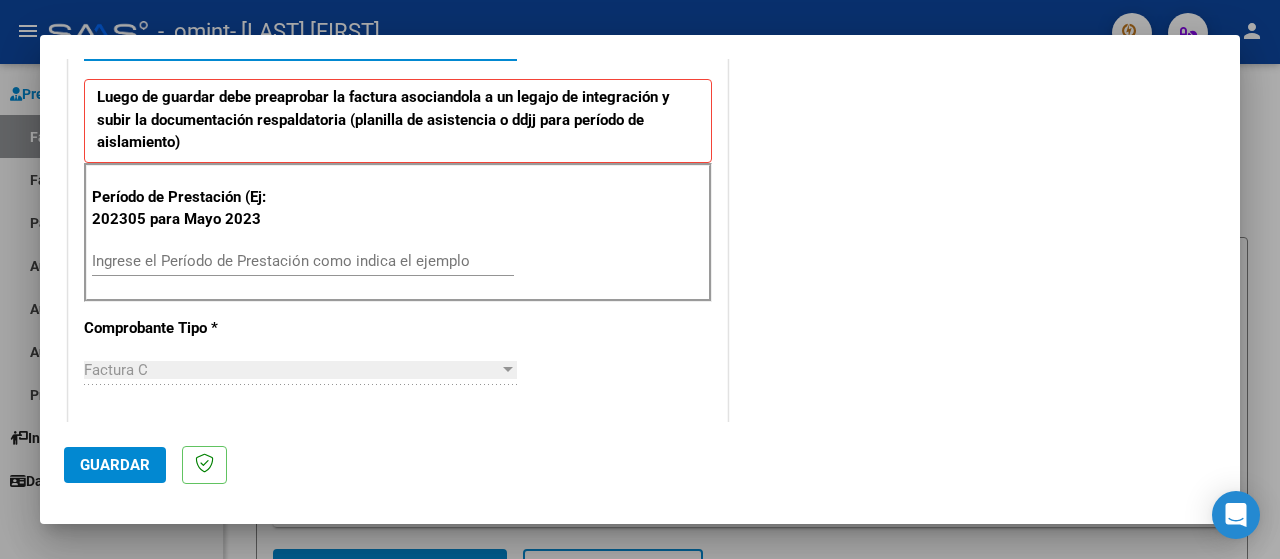 click on "Ingrese el Período de Prestación como indica el ejemplo" at bounding box center (303, 261) 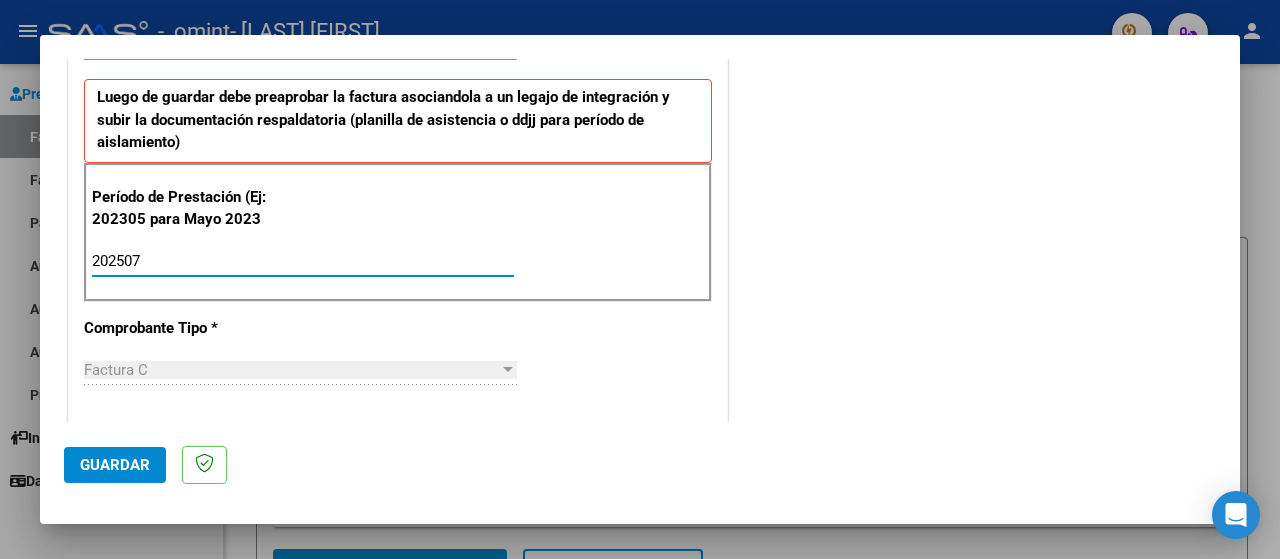 type on "202507" 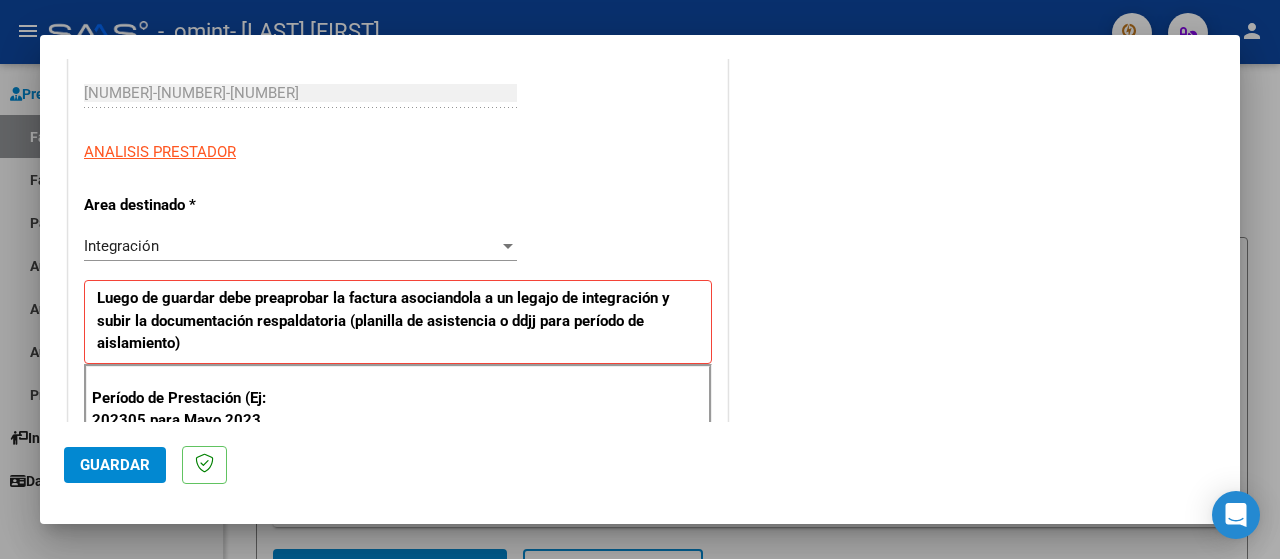 scroll, scrollTop: 0, scrollLeft: 0, axis: both 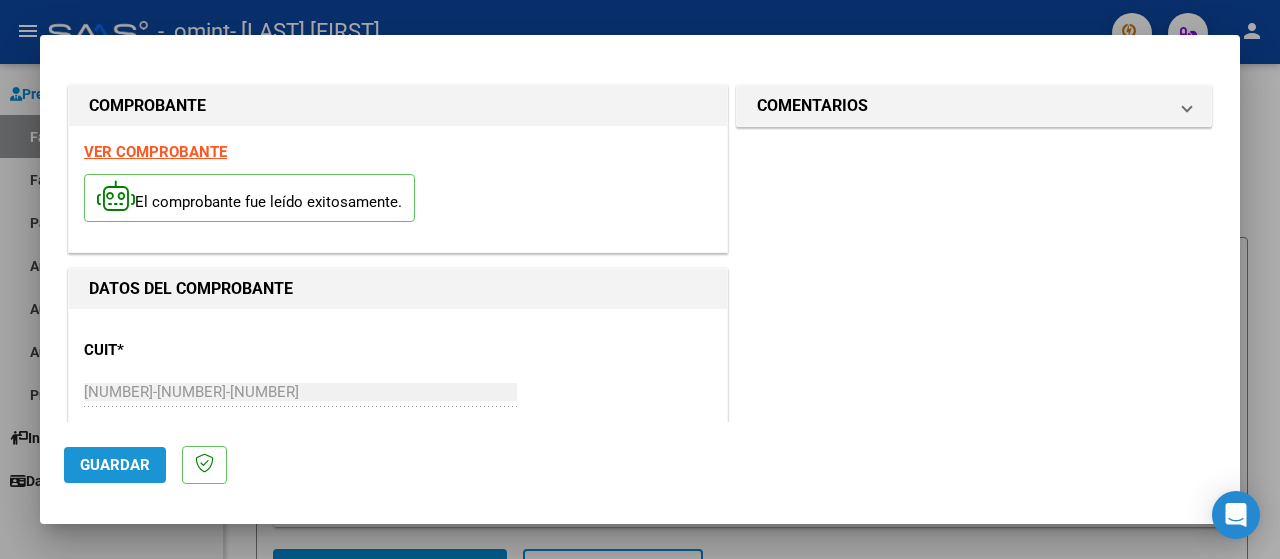 click on "Guardar" 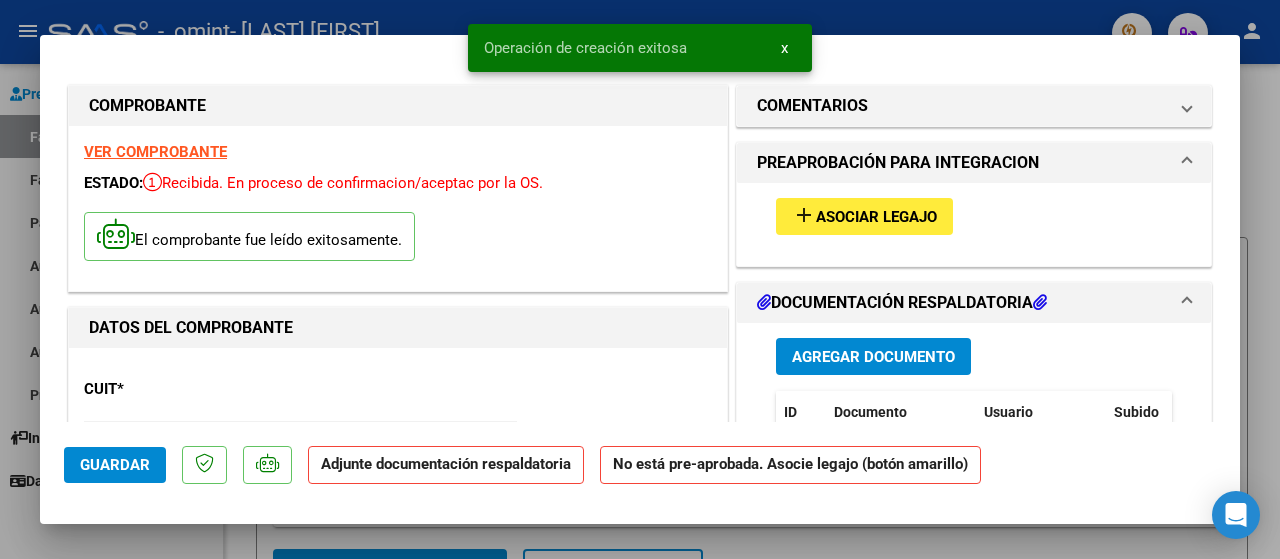 click on "Asociar Legajo" at bounding box center [876, 217] 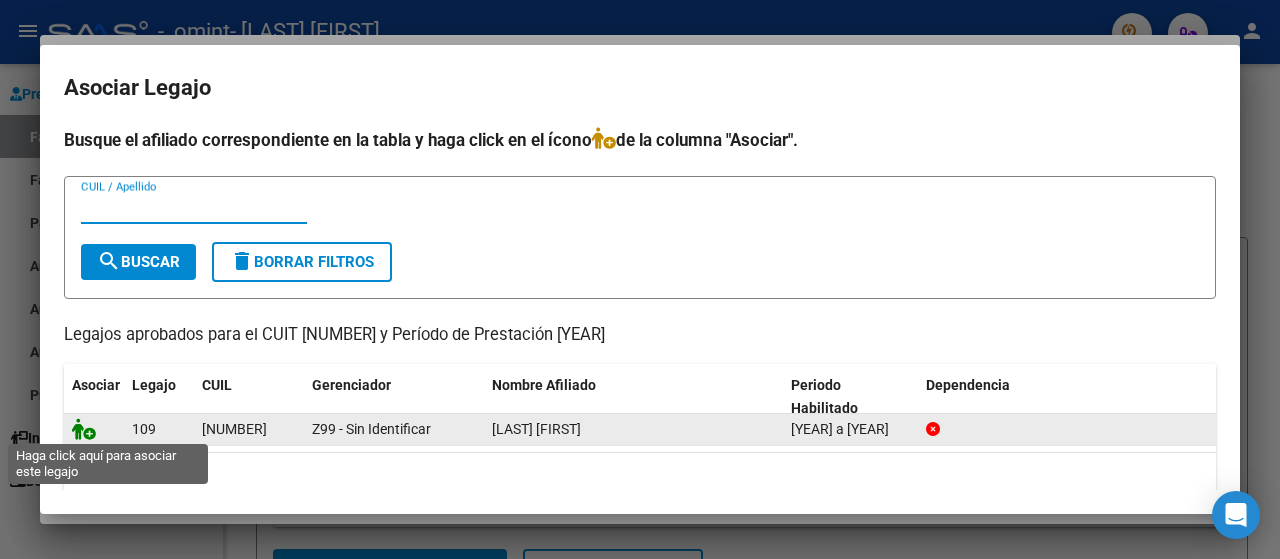 click 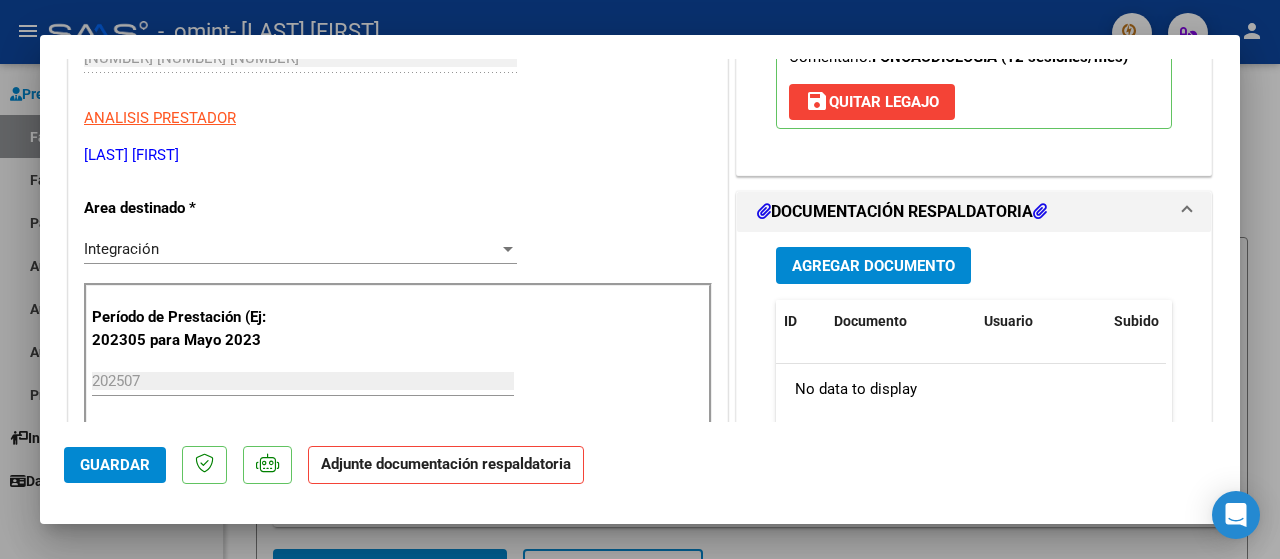 scroll, scrollTop: 400, scrollLeft: 0, axis: vertical 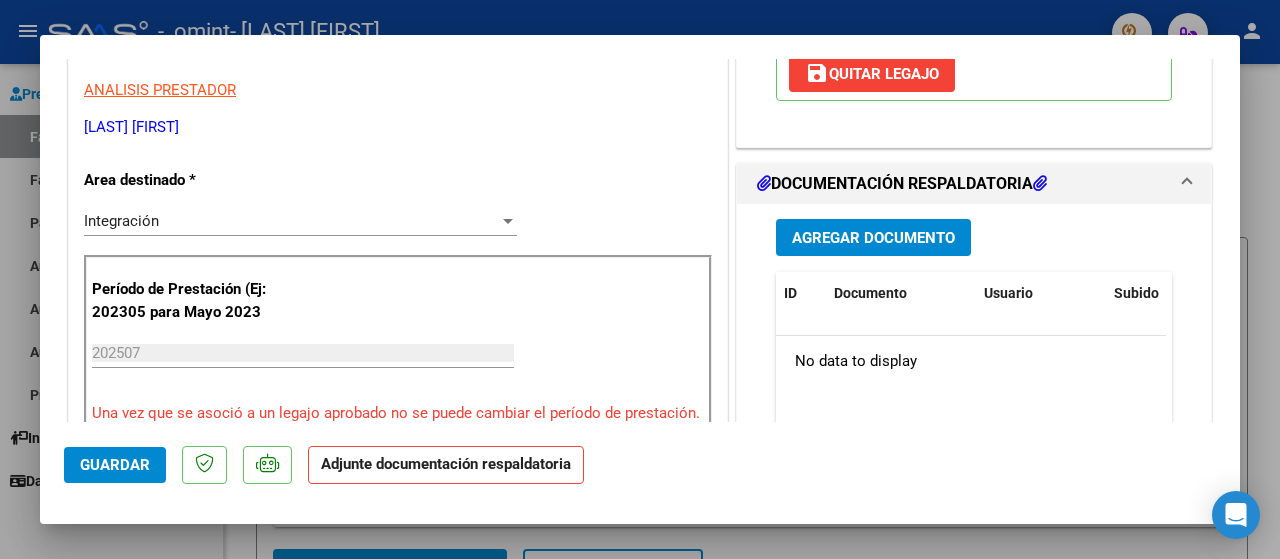 click on "Agregar Documento" at bounding box center [873, 238] 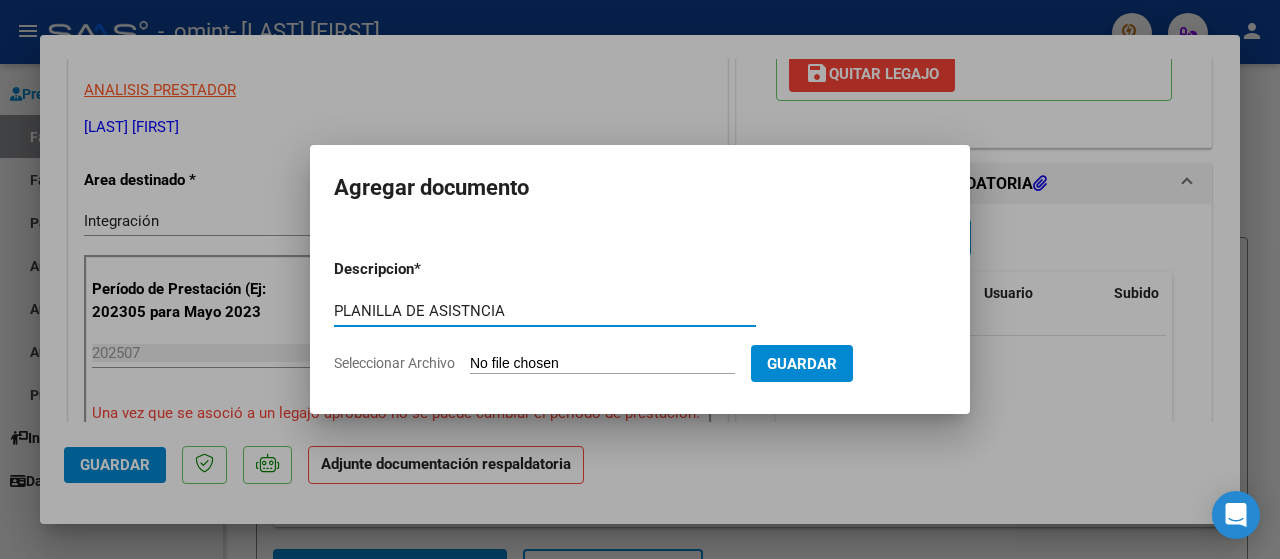 type on "PLANILLA DE ASISTNCIA" 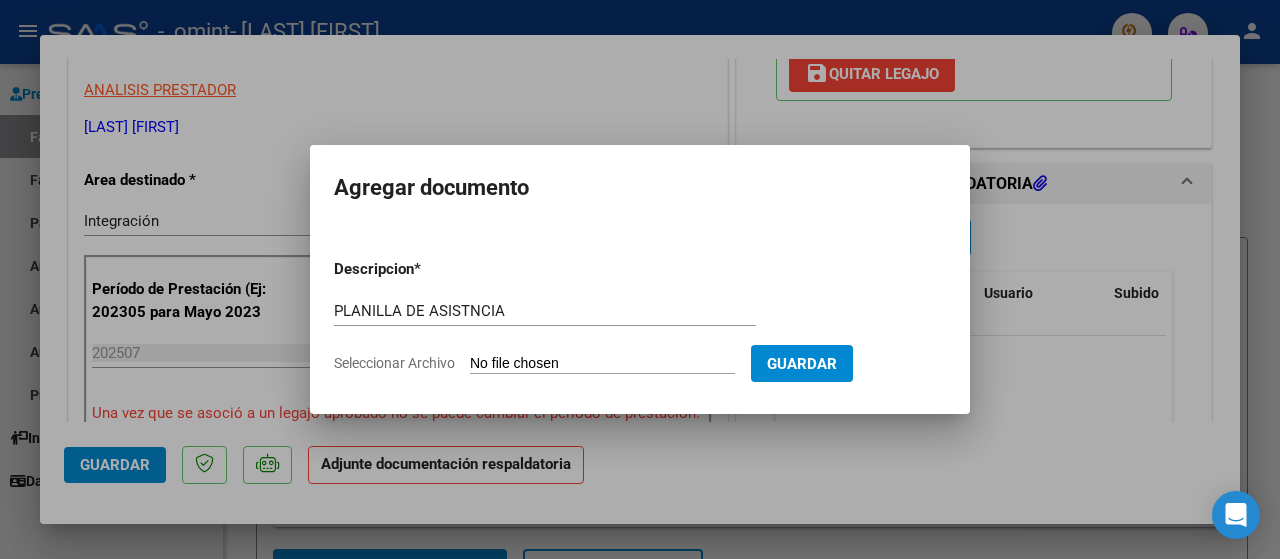 type on "C:\fakepath\[DATE]_[DATE]_[DATE]~2.pdf" 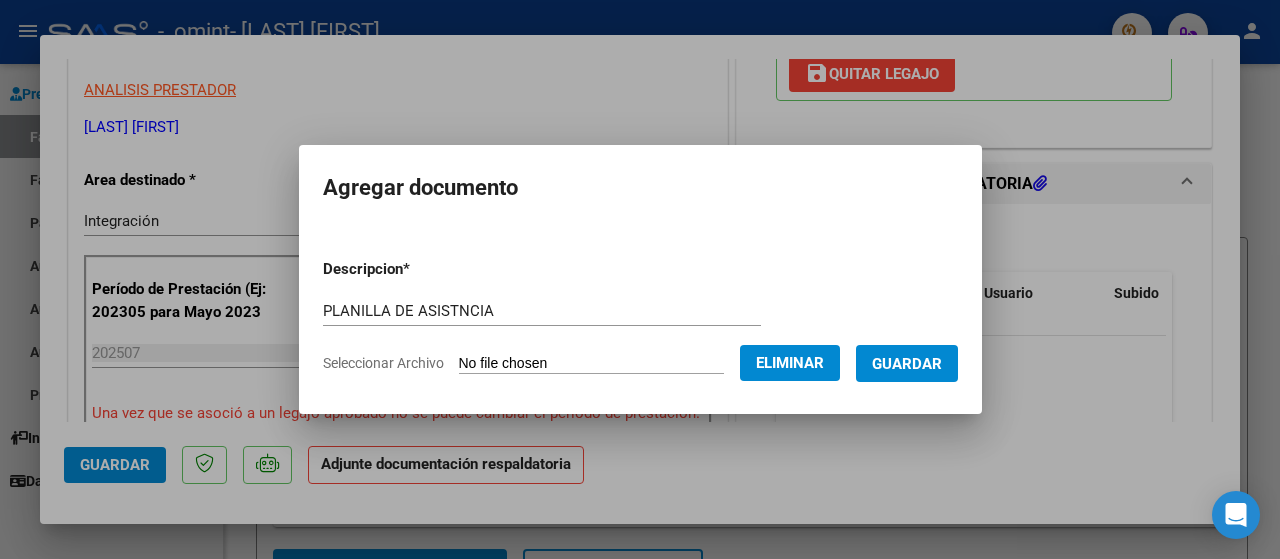 click on "Guardar" at bounding box center [907, 364] 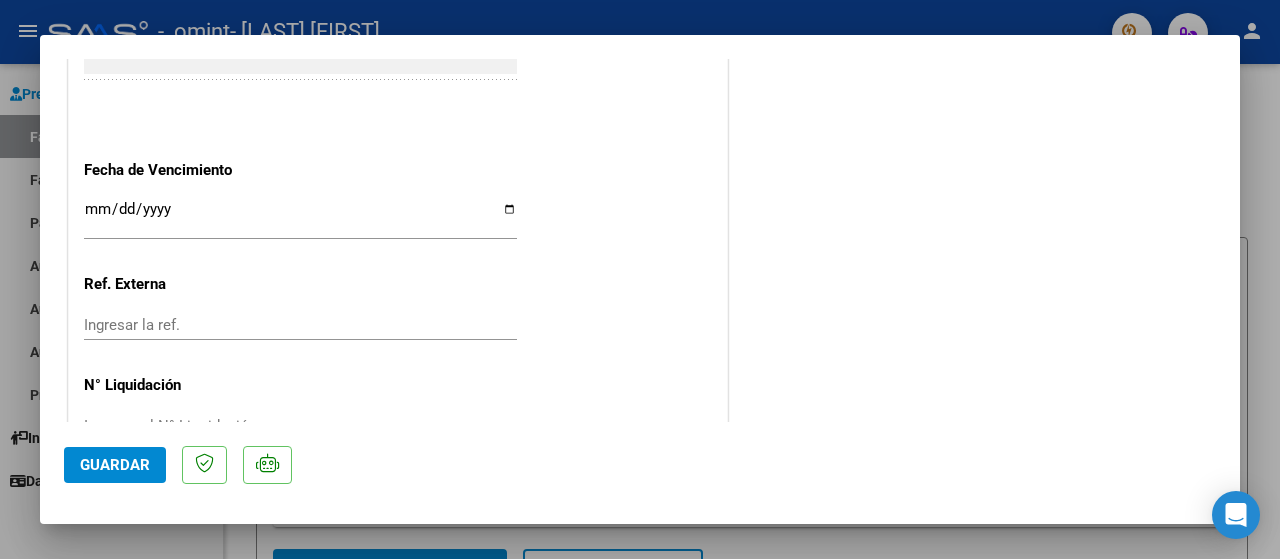 scroll, scrollTop: 1444, scrollLeft: 0, axis: vertical 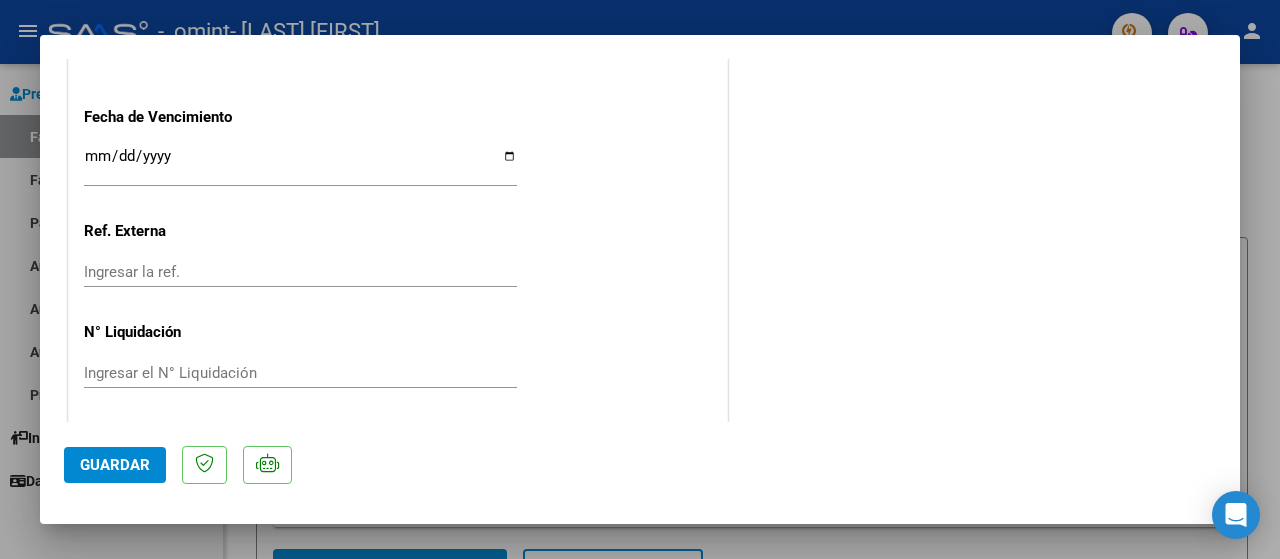 click on "Guardar" 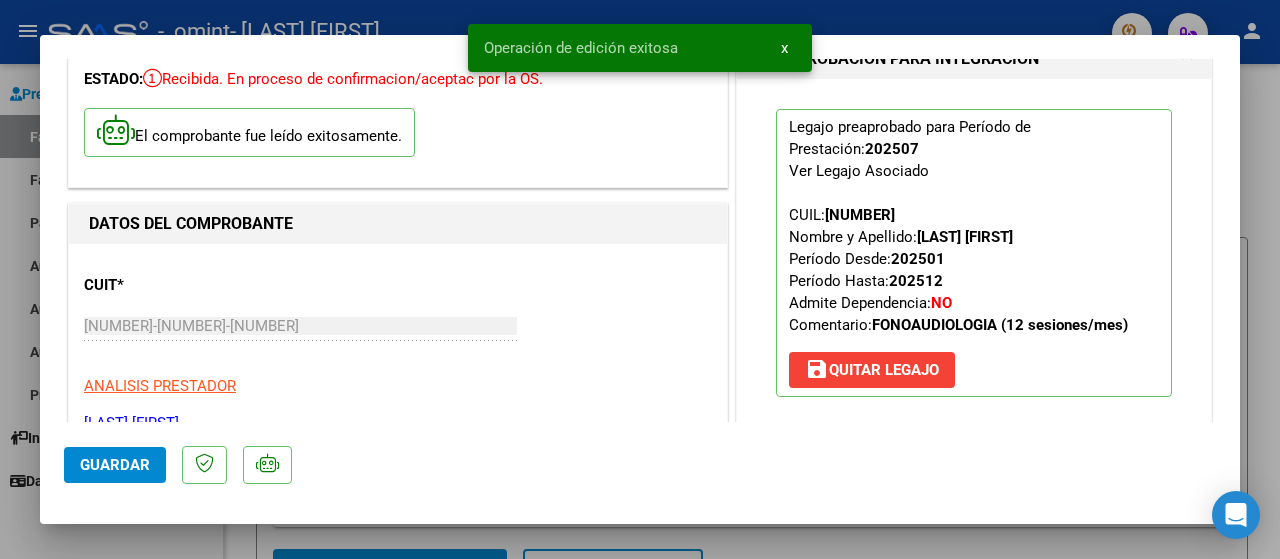scroll, scrollTop: 0, scrollLeft: 0, axis: both 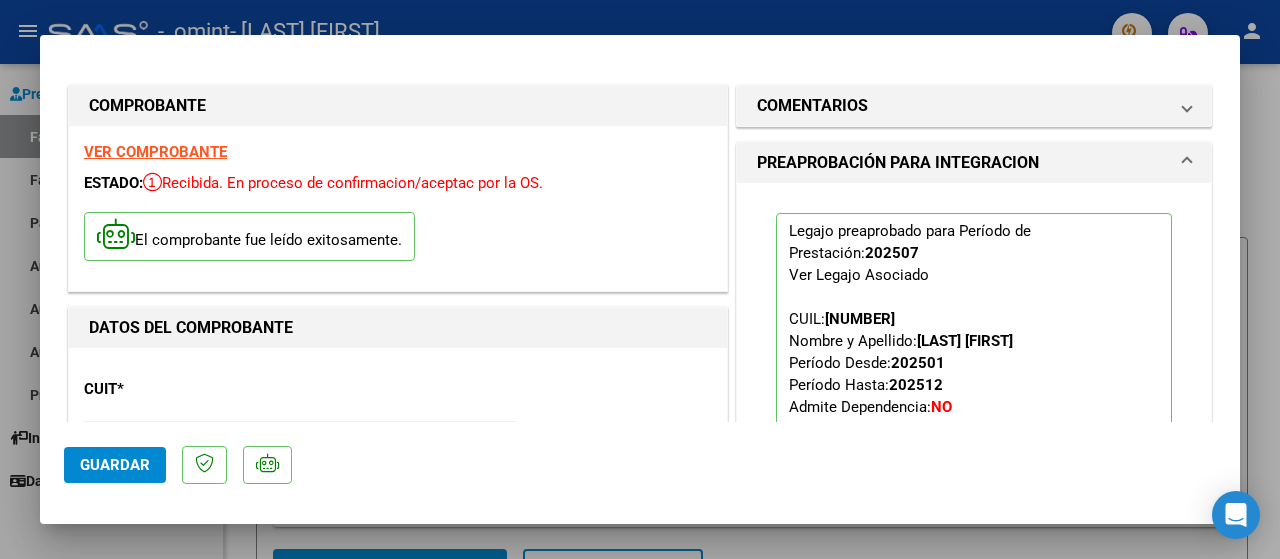 click at bounding box center (640, 279) 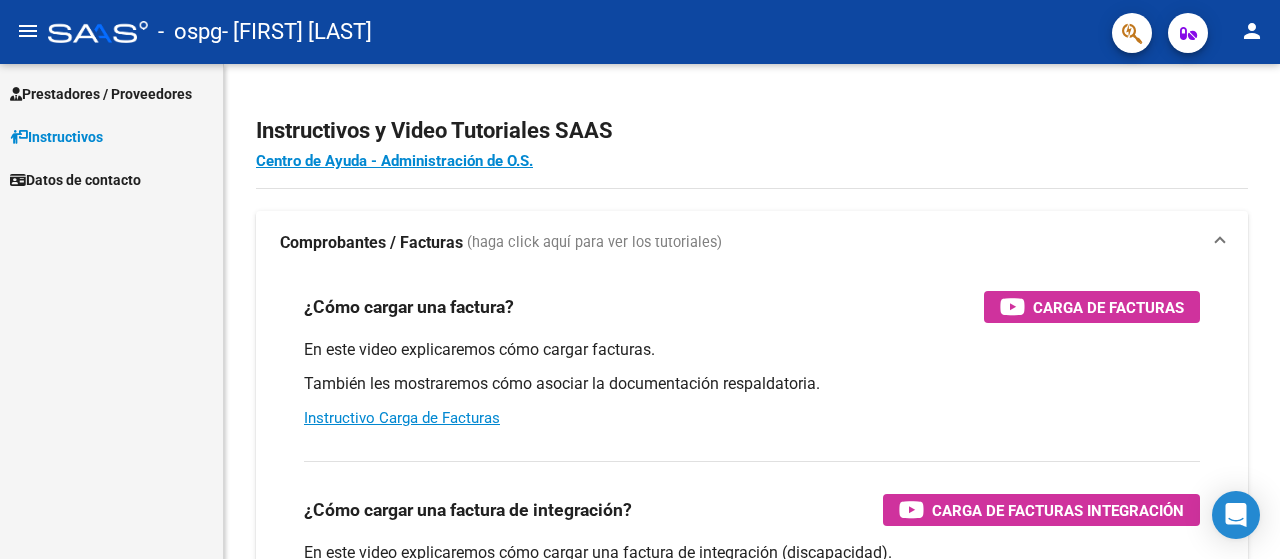 scroll, scrollTop: 0, scrollLeft: 0, axis: both 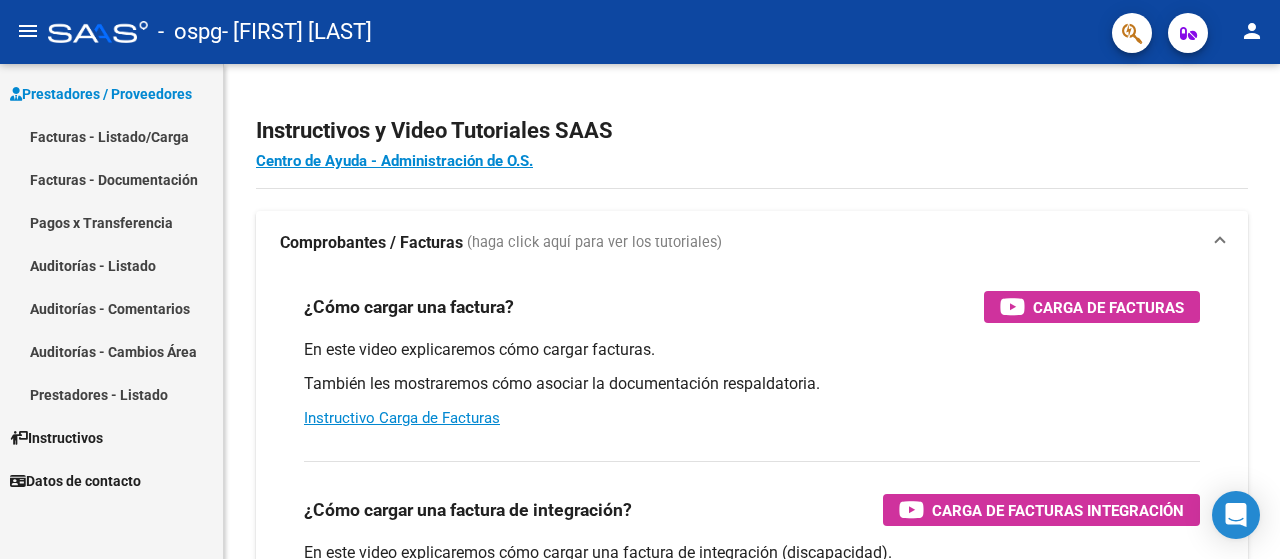 click on "Facturas - Listado/Carga" at bounding box center (111, 136) 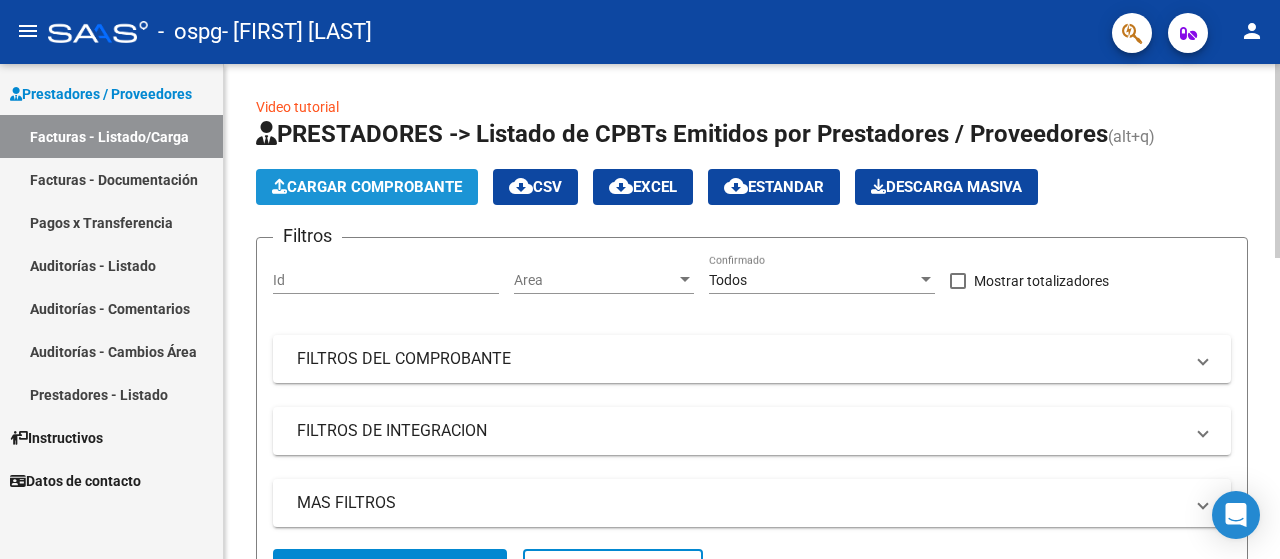 click on "Cargar Comprobante" 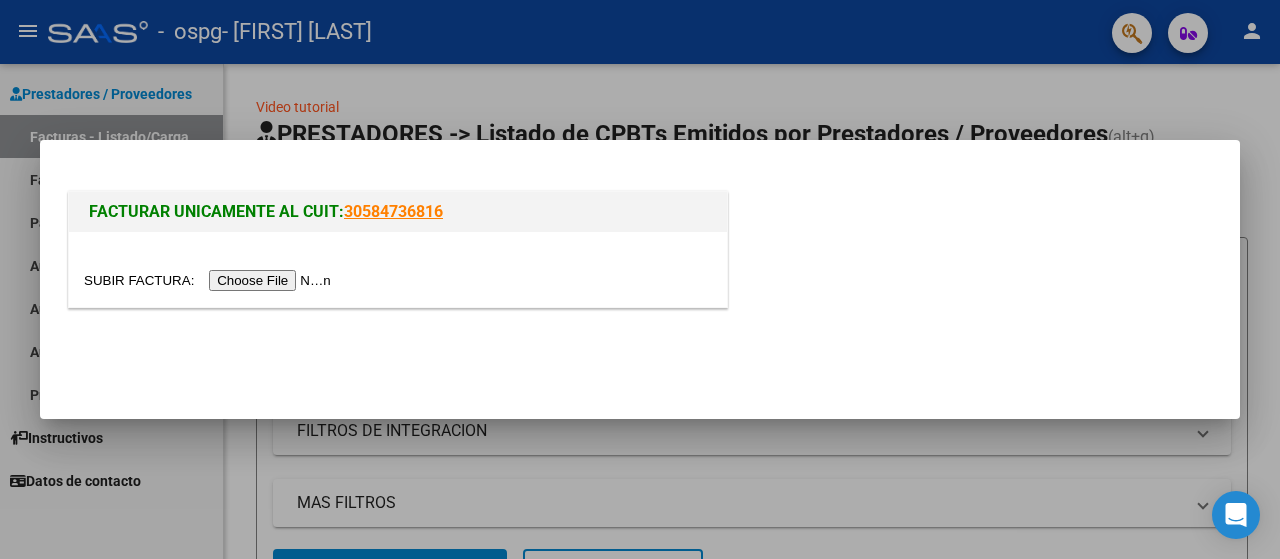 click at bounding box center [210, 280] 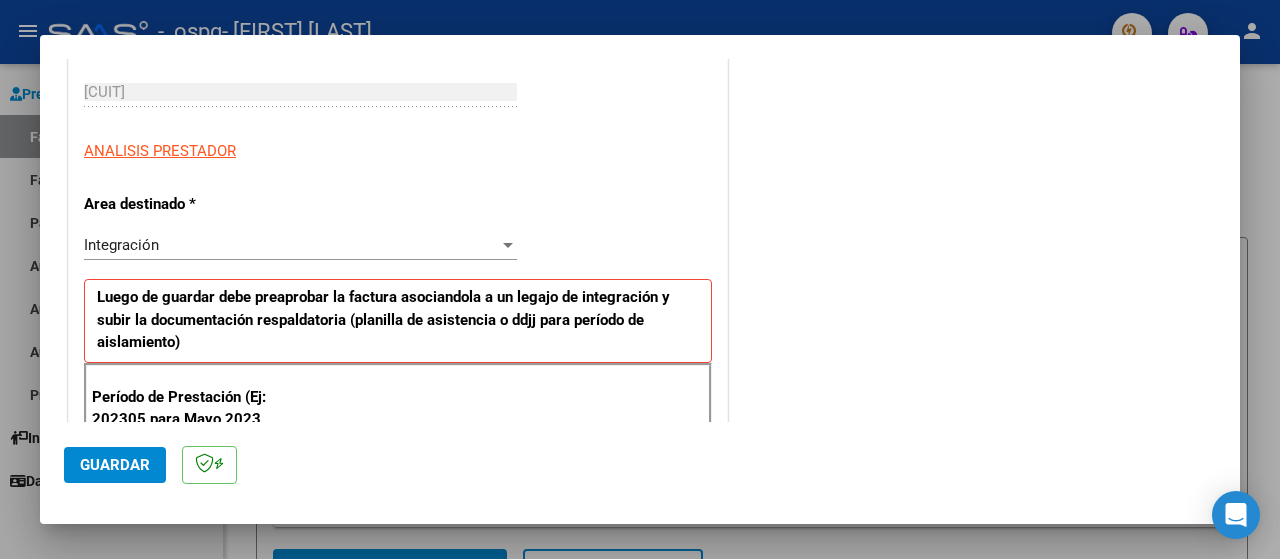 scroll, scrollTop: 500, scrollLeft: 0, axis: vertical 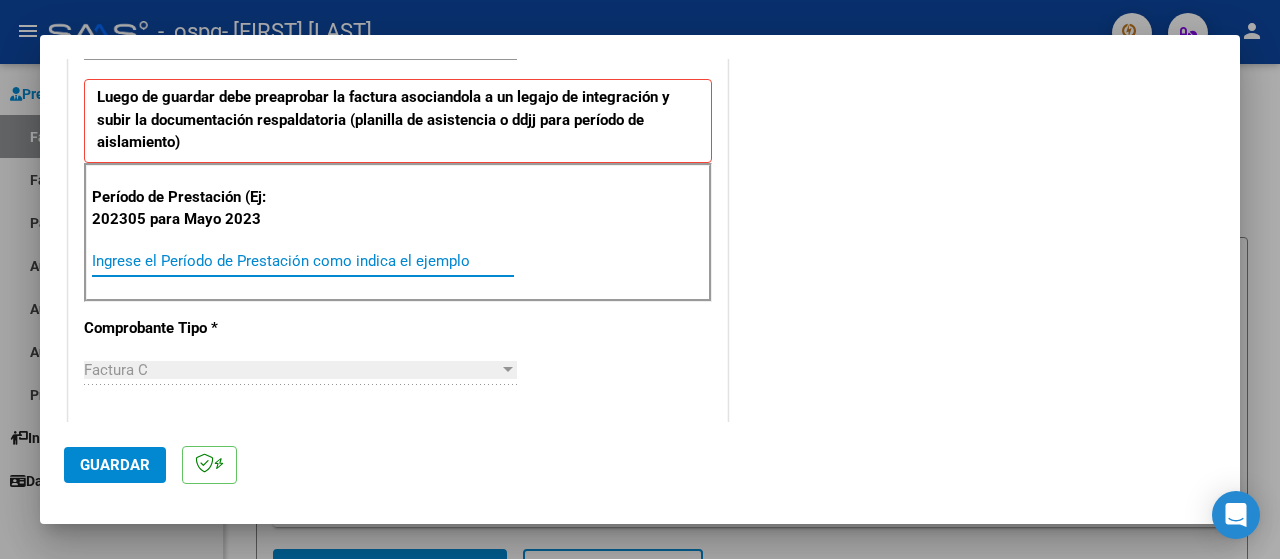 click on "Ingrese el Período de Prestación como indica el ejemplo" at bounding box center (303, 261) 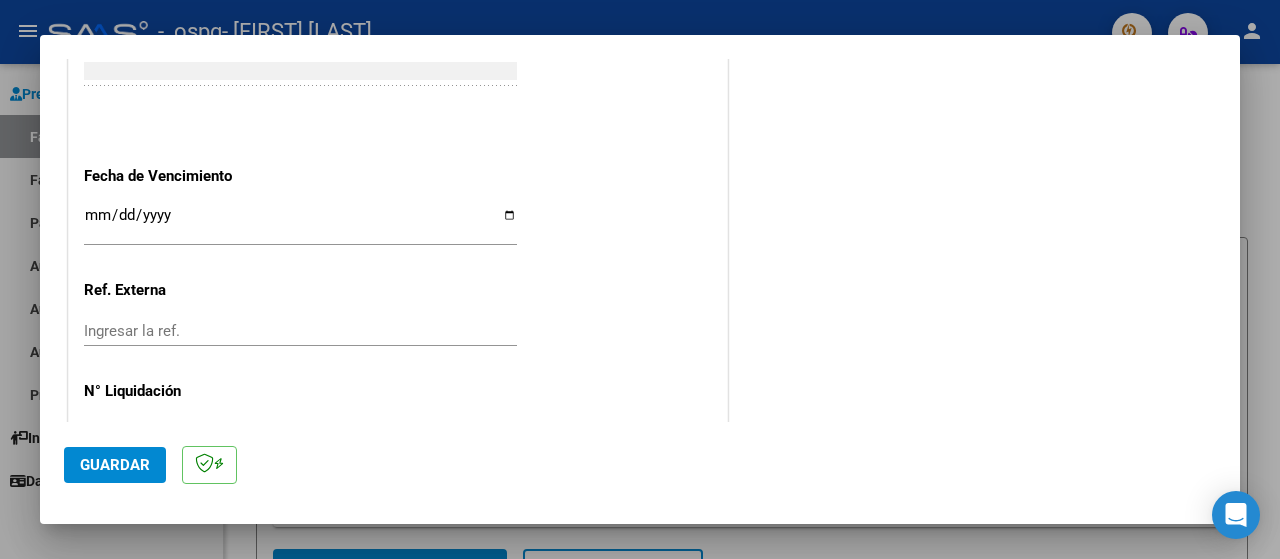 scroll, scrollTop: 1399, scrollLeft: 0, axis: vertical 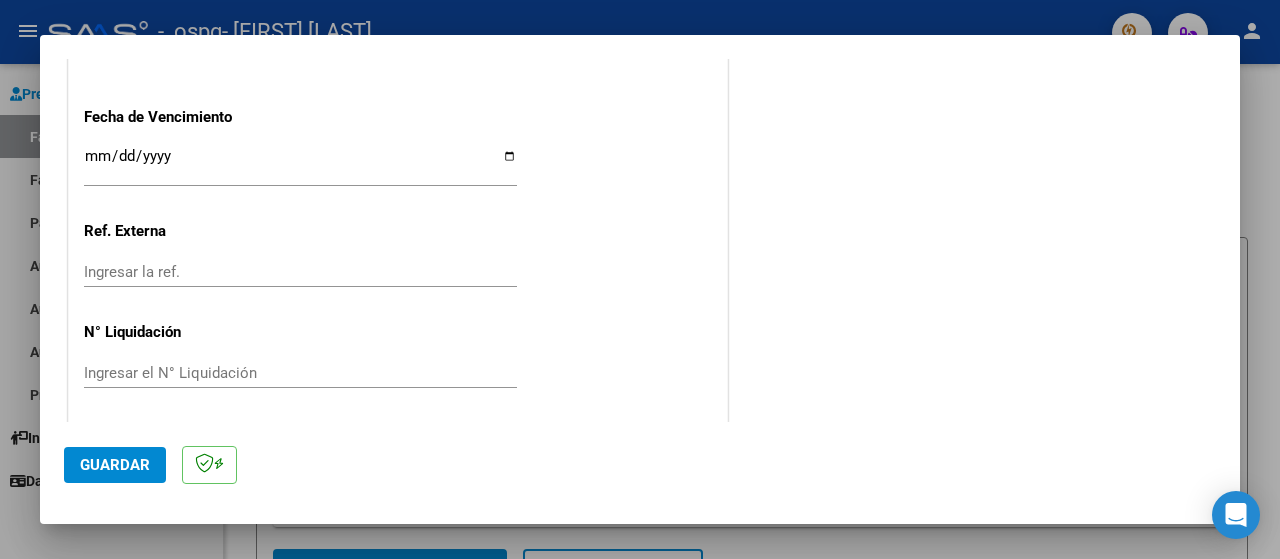 type on "202507" 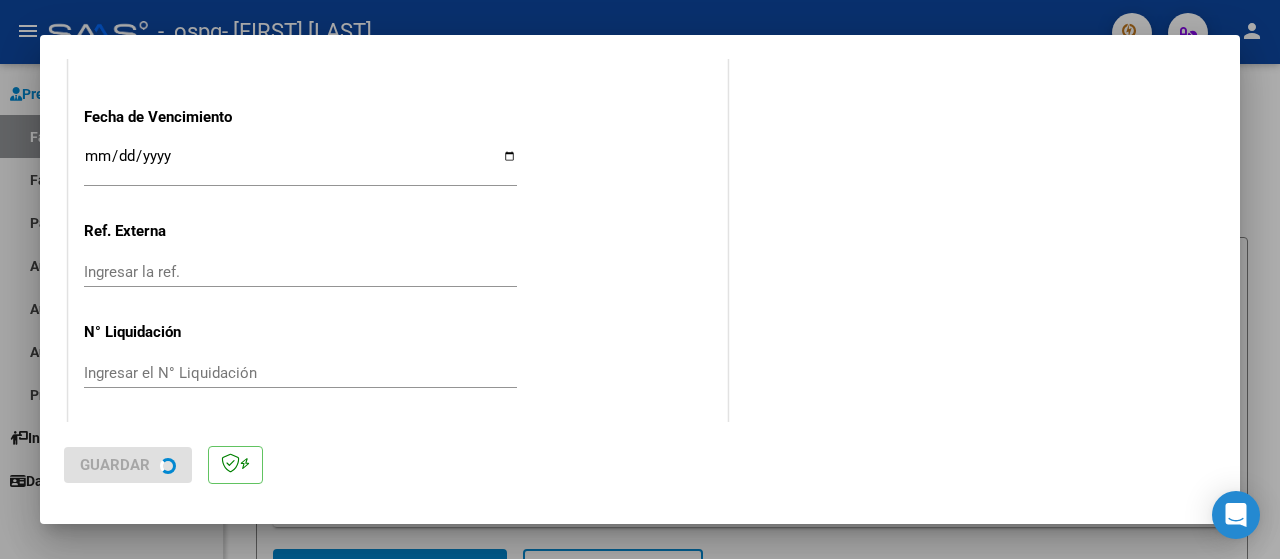 scroll, scrollTop: 0, scrollLeft: 0, axis: both 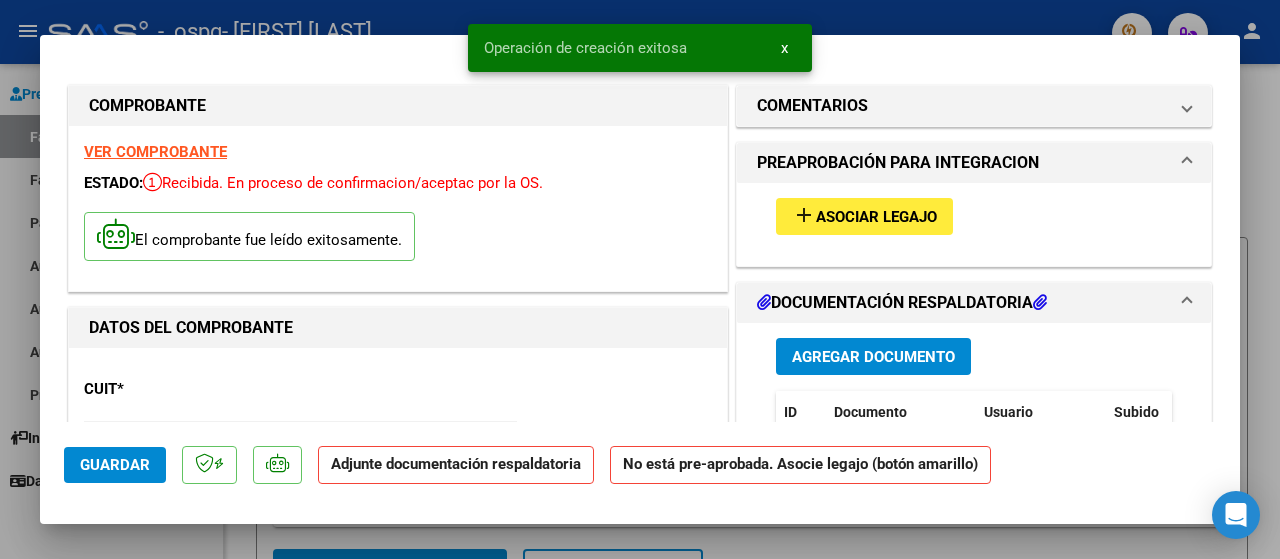 click on "Asociar Legajo" at bounding box center (876, 217) 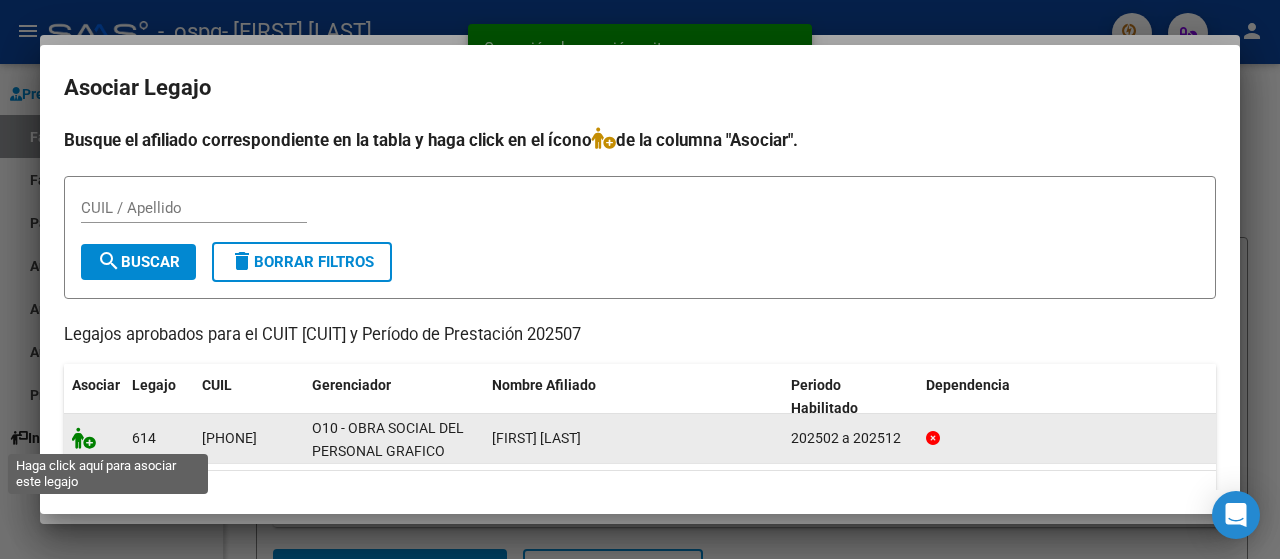 click 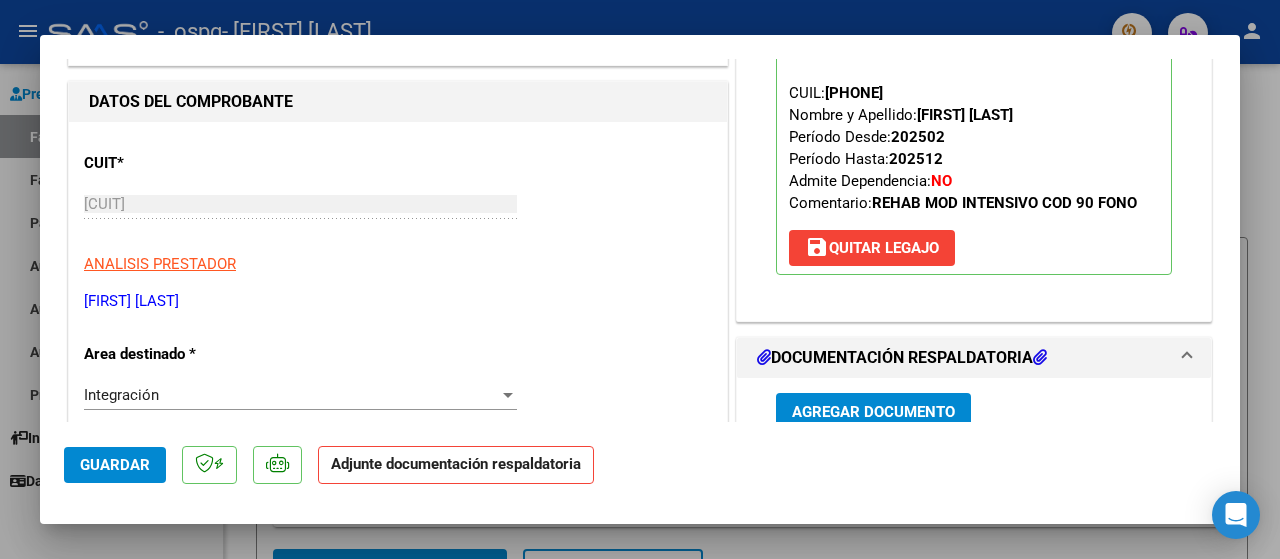 scroll, scrollTop: 300, scrollLeft: 0, axis: vertical 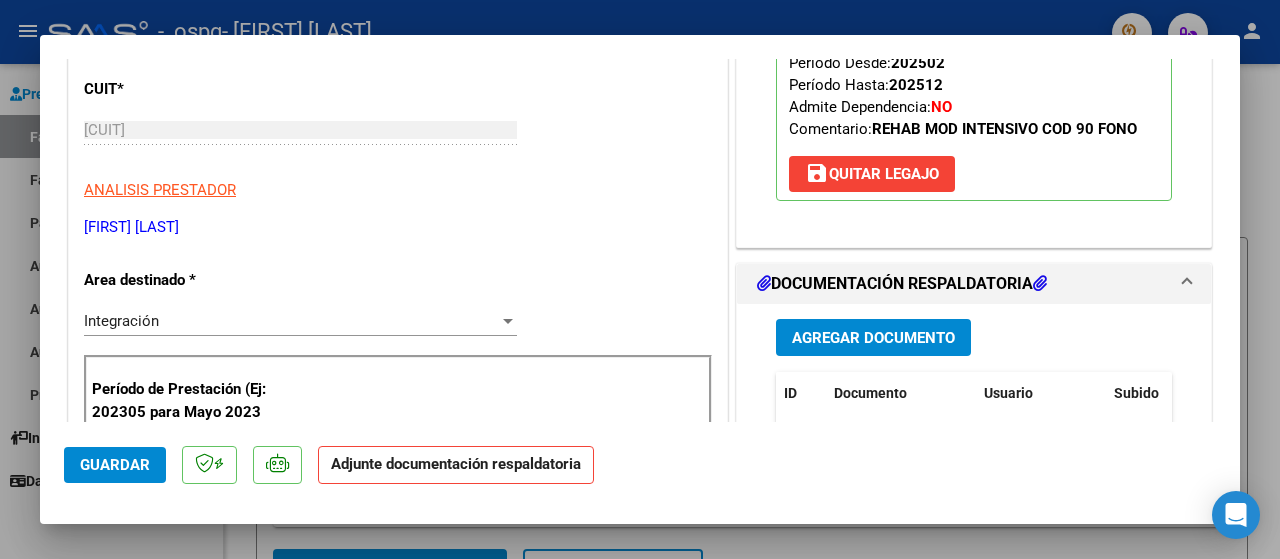 click on "Agregar Documento" at bounding box center (873, 338) 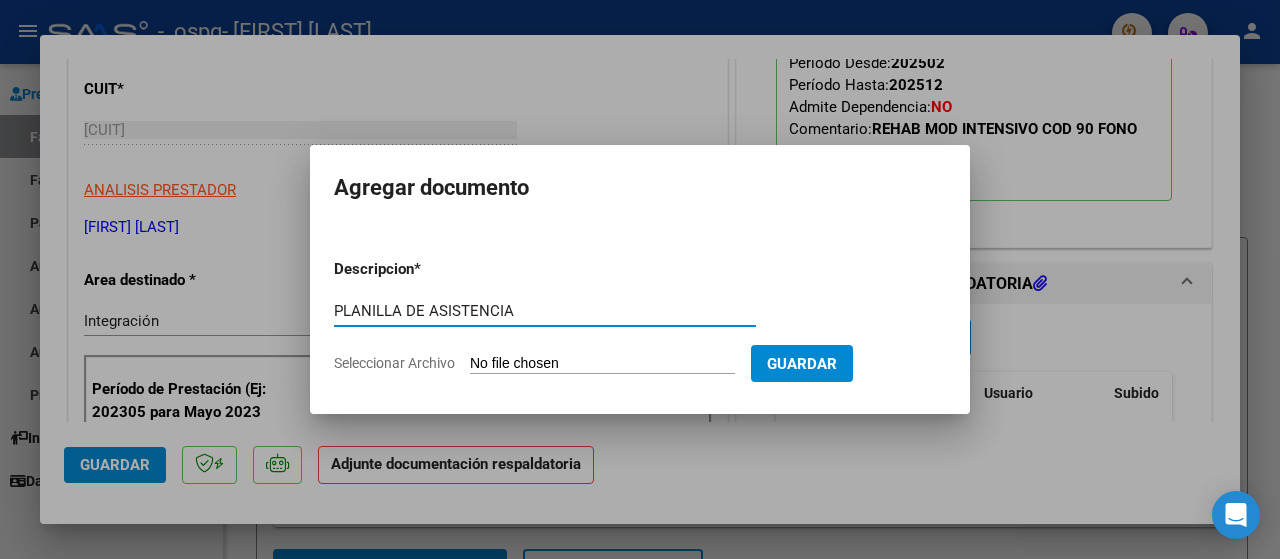 type on "PLANILLA DE ASISTENCIA" 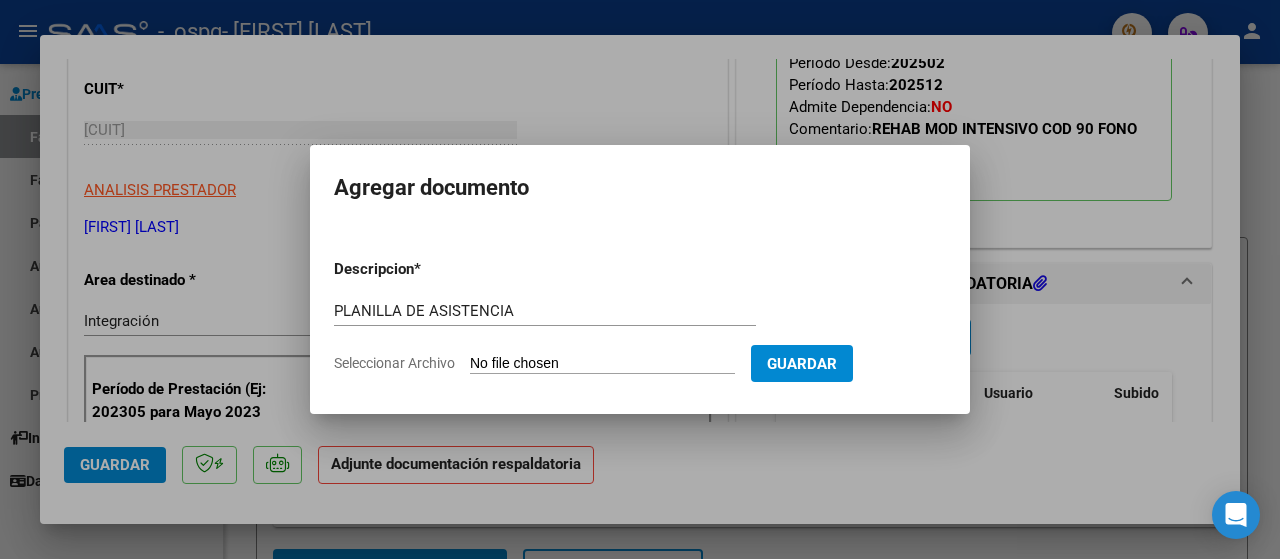 type on "C:\fakepath\IMG_20250723_093501639~2.pdf" 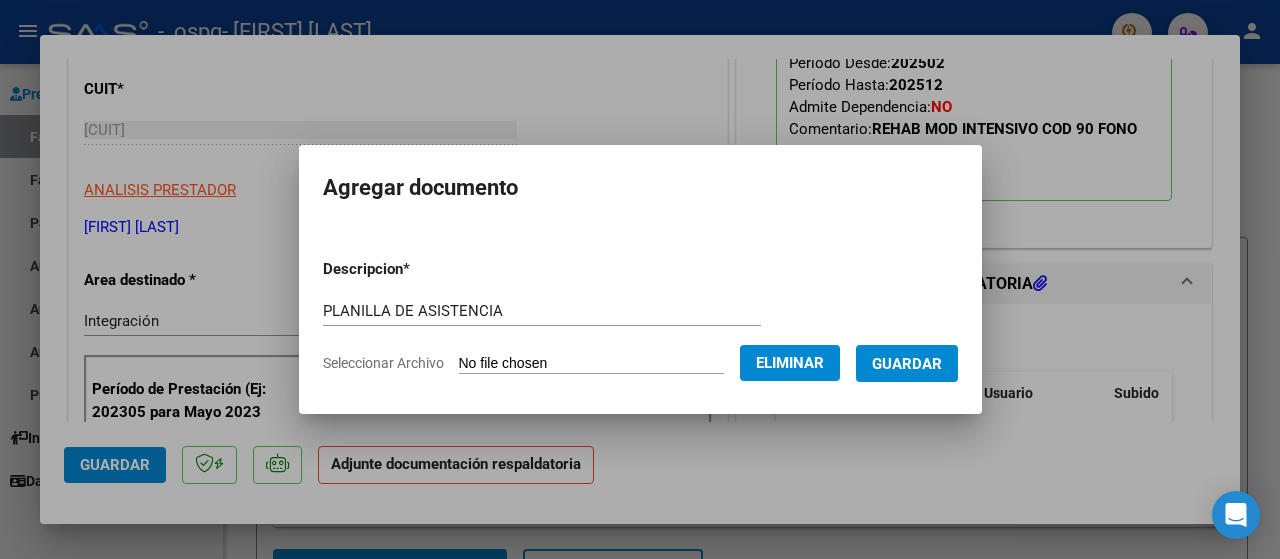 click on "Guardar" at bounding box center (907, 364) 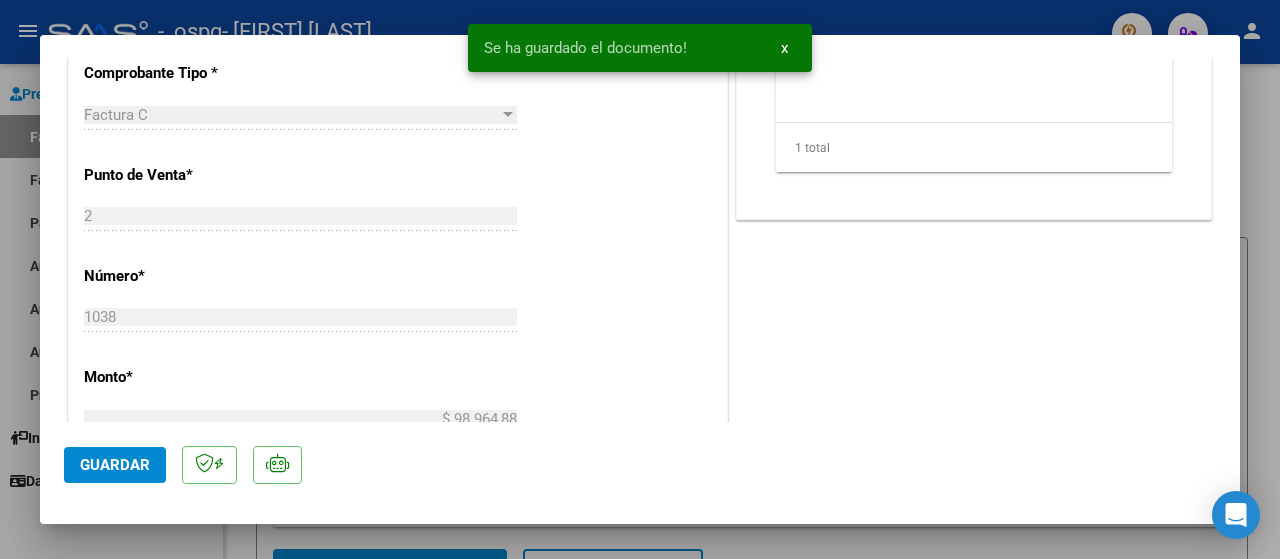 scroll, scrollTop: 1100, scrollLeft: 0, axis: vertical 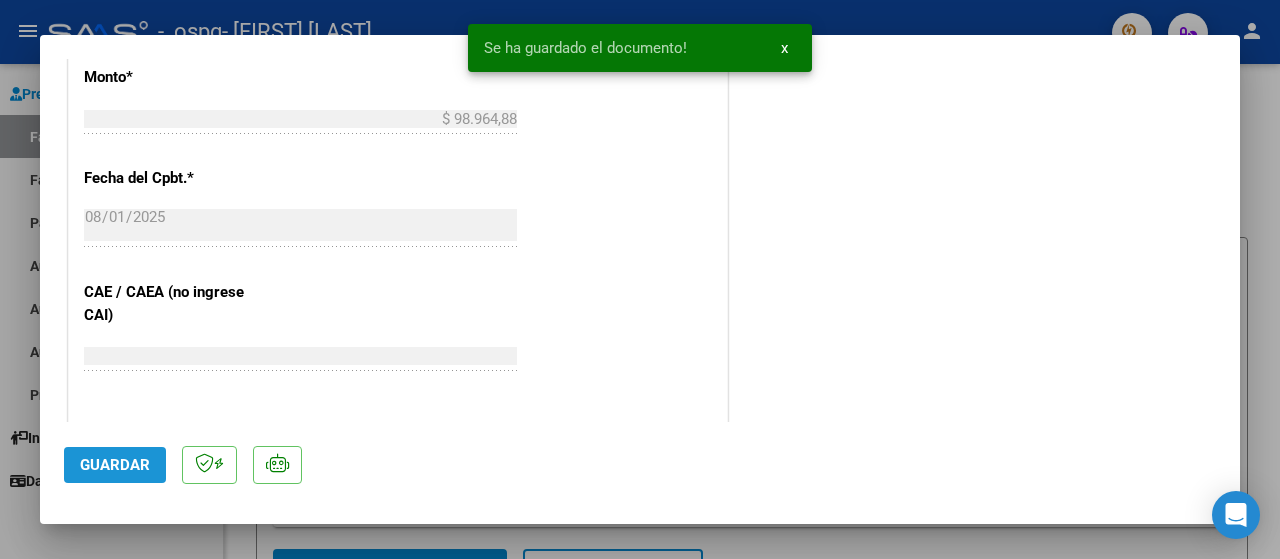 click on "Guardar" 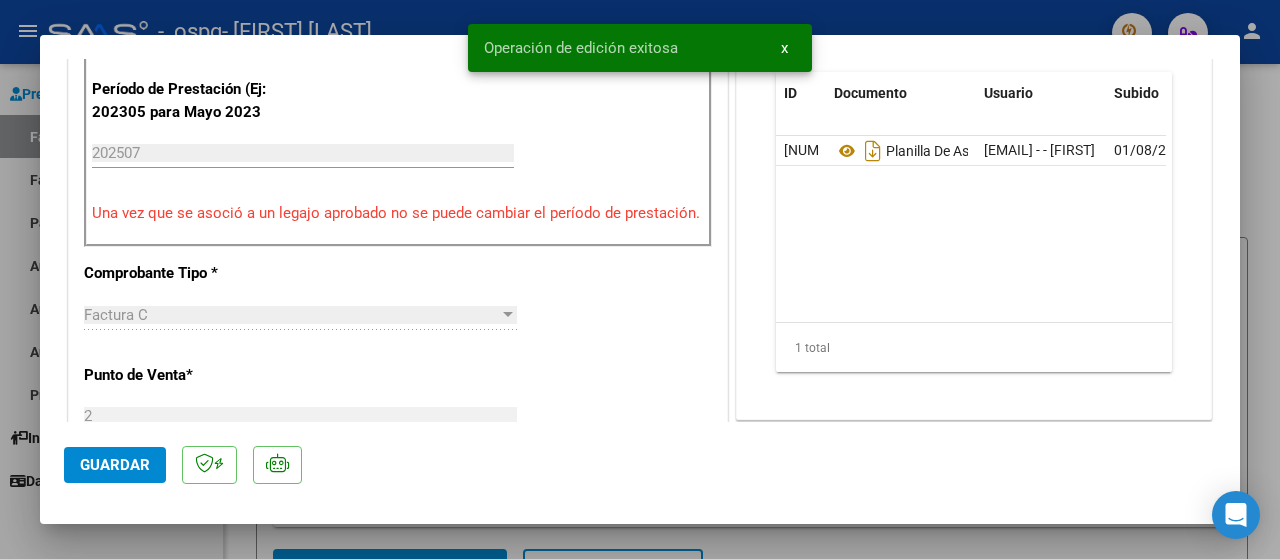 scroll, scrollTop: 100, scrollLeft: 0, axis: vertical 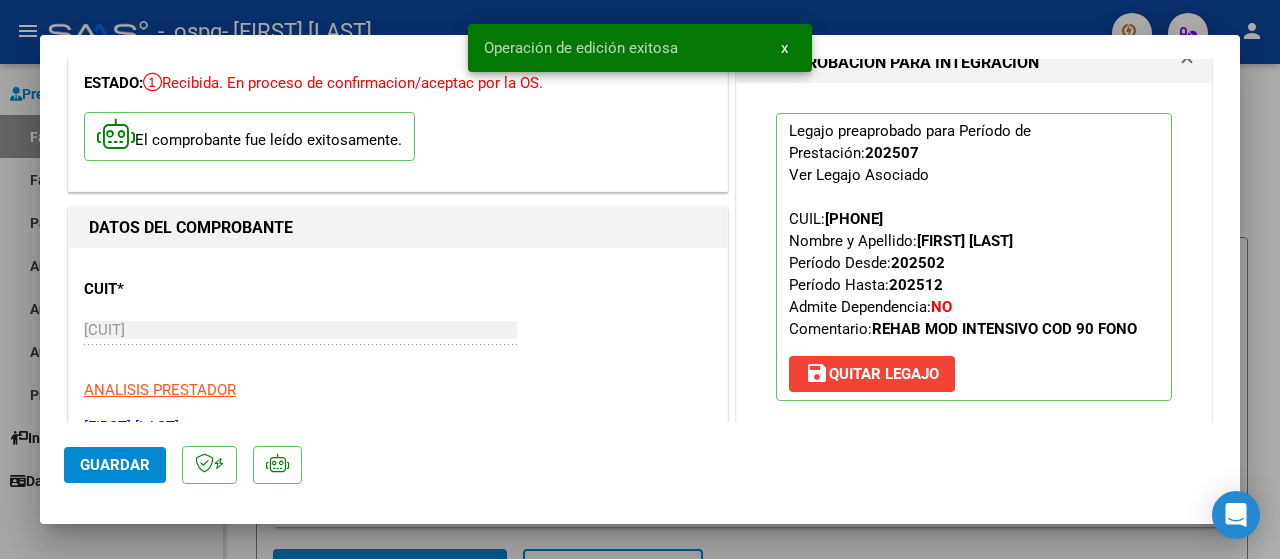 click on "Guardar" 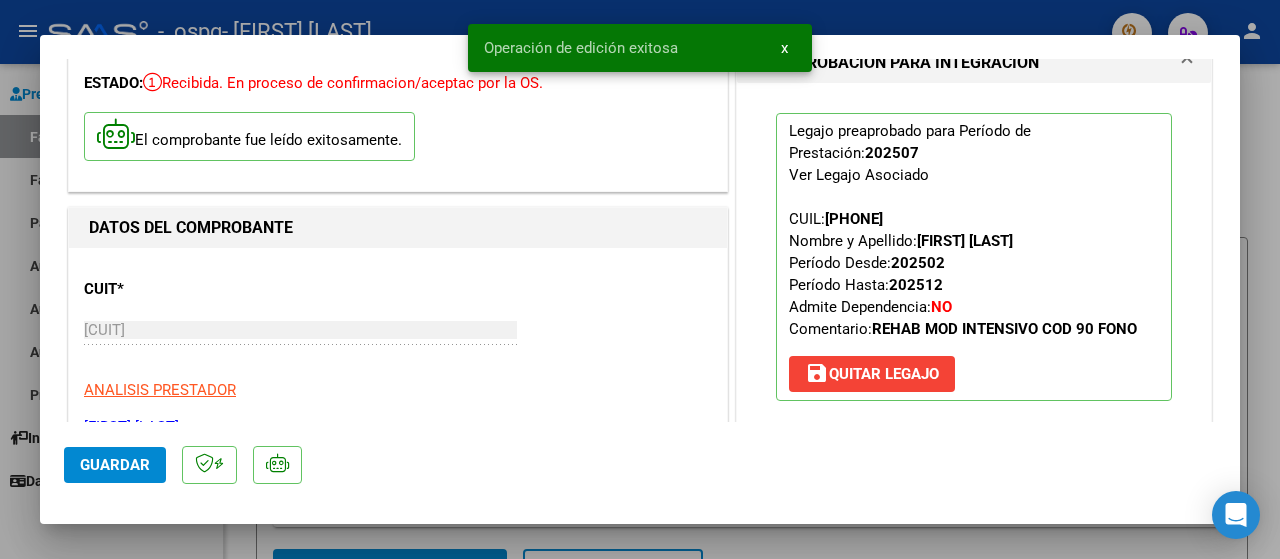 click at bounding box center [640, 279] 